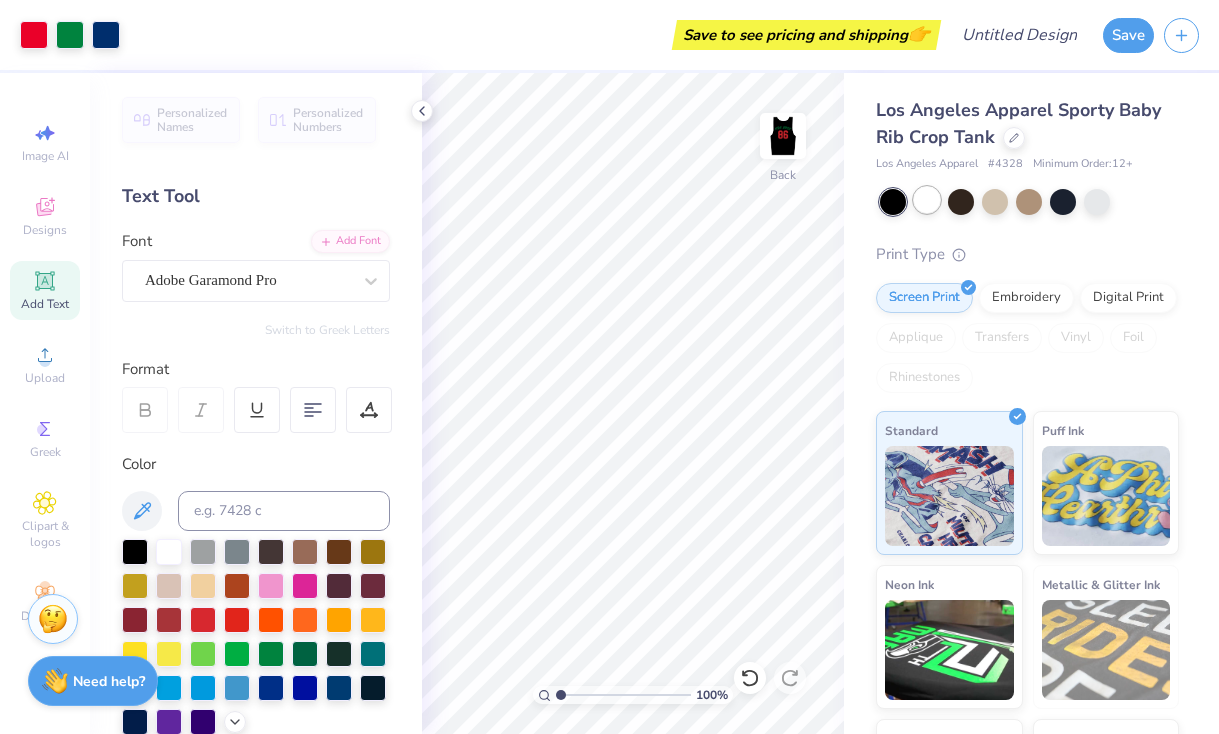 scroll, scrollTop: 0, scrollLeft: 0, axis: both 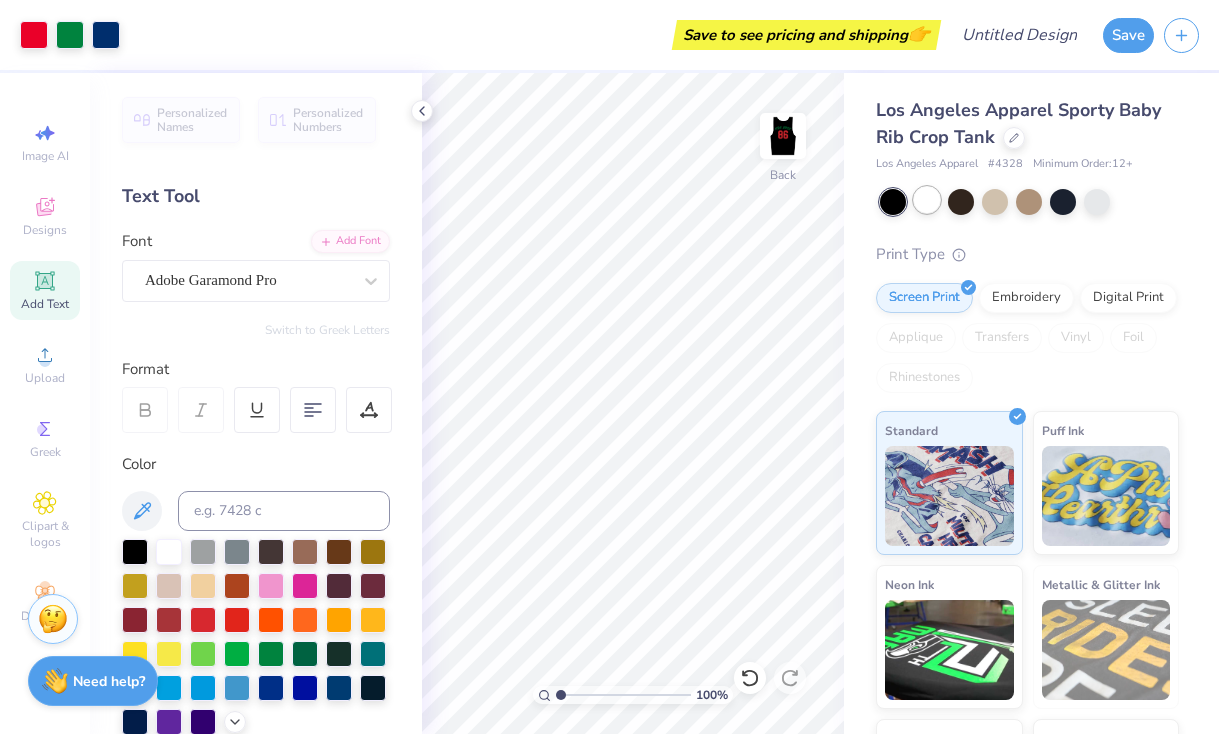 click at bounding box center [927, 200] 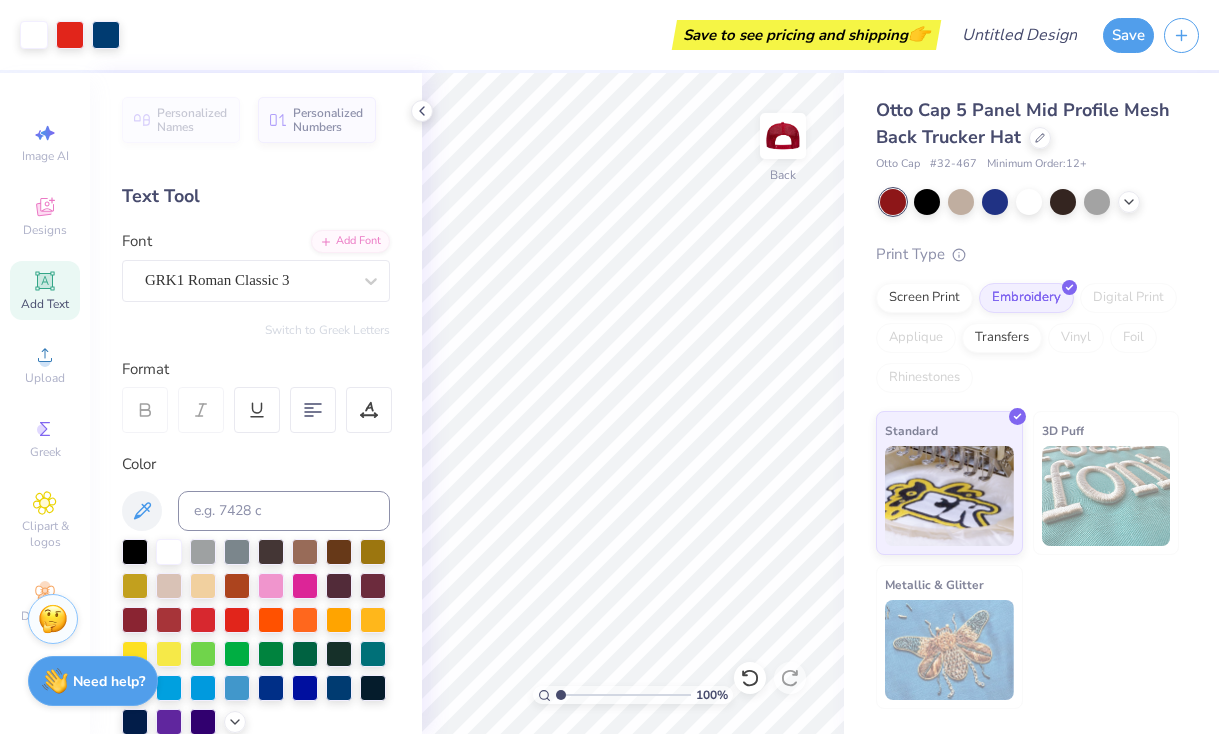 scroll, scrollTop: 0, scrollLeft: 0, axis: both 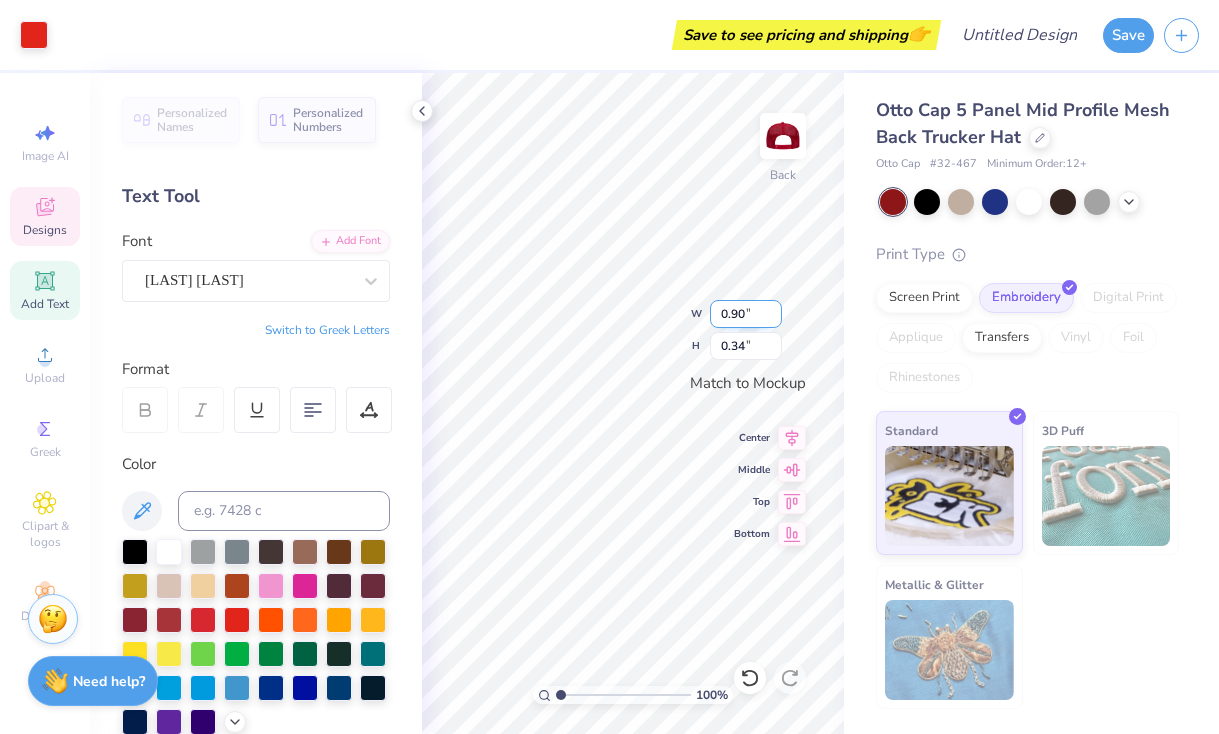 type on "0.90" 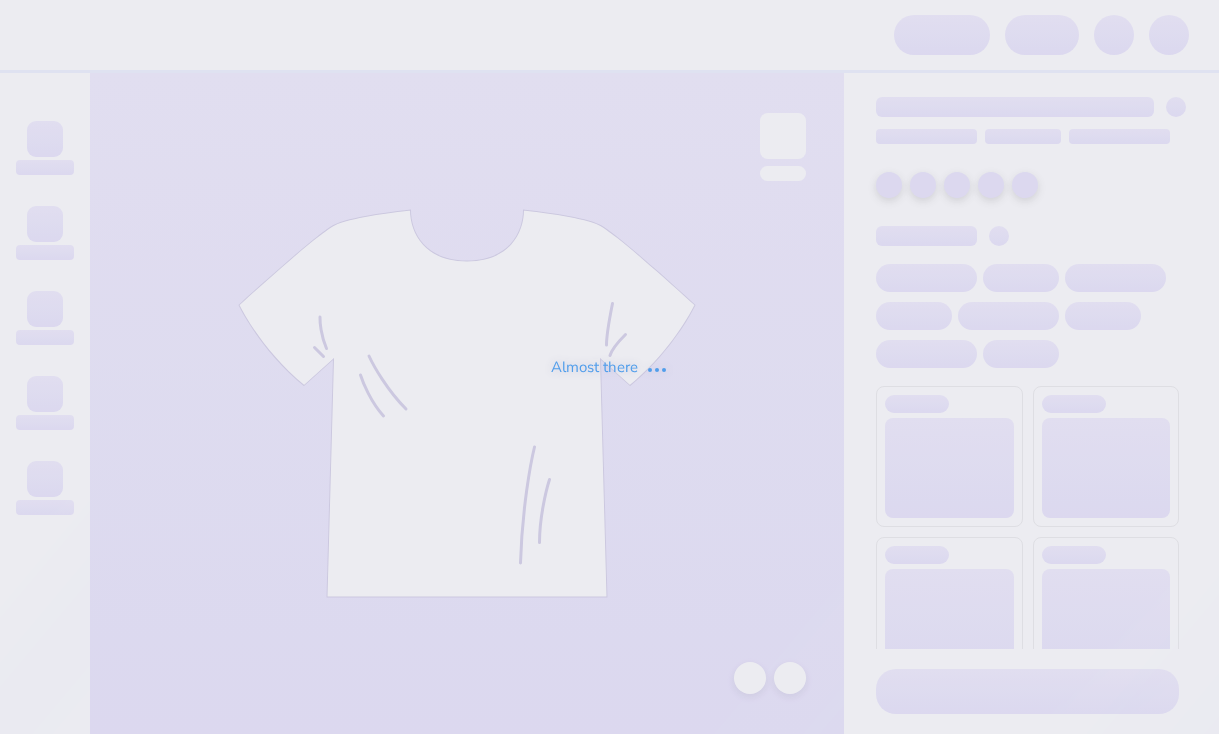 scroll, scrollTop: 0, scrollLeft: 0, axis: both 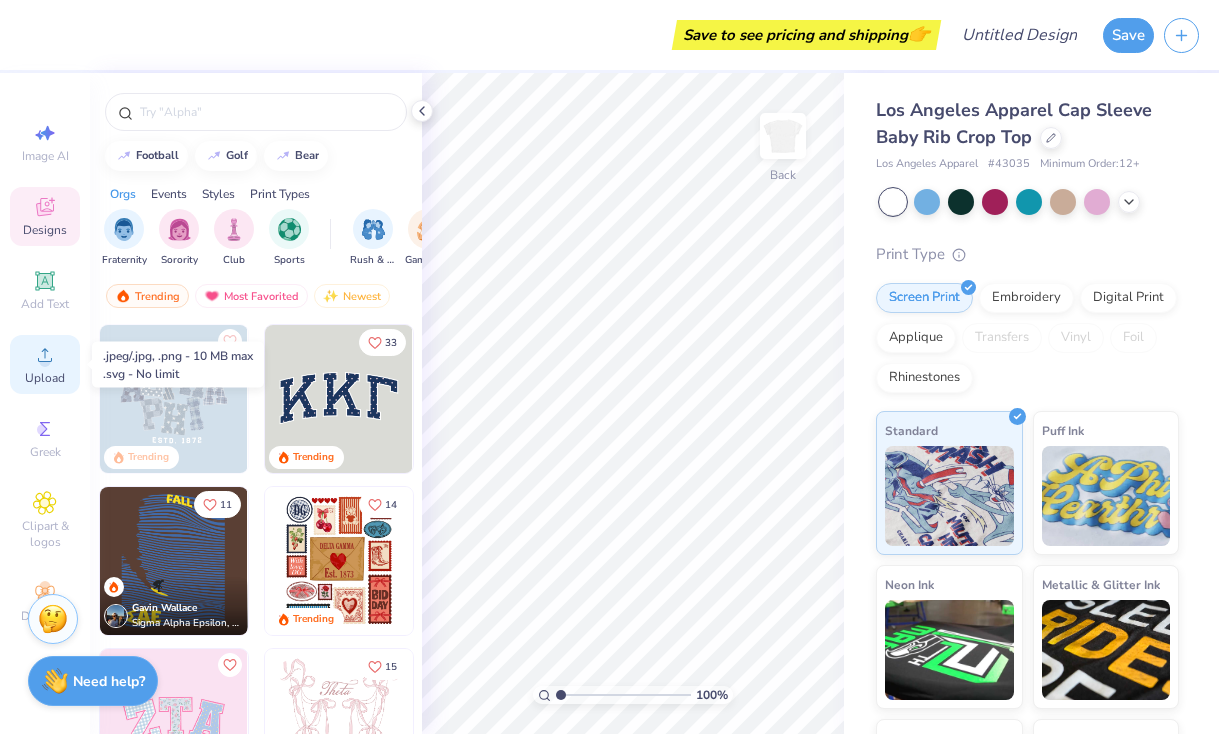 click 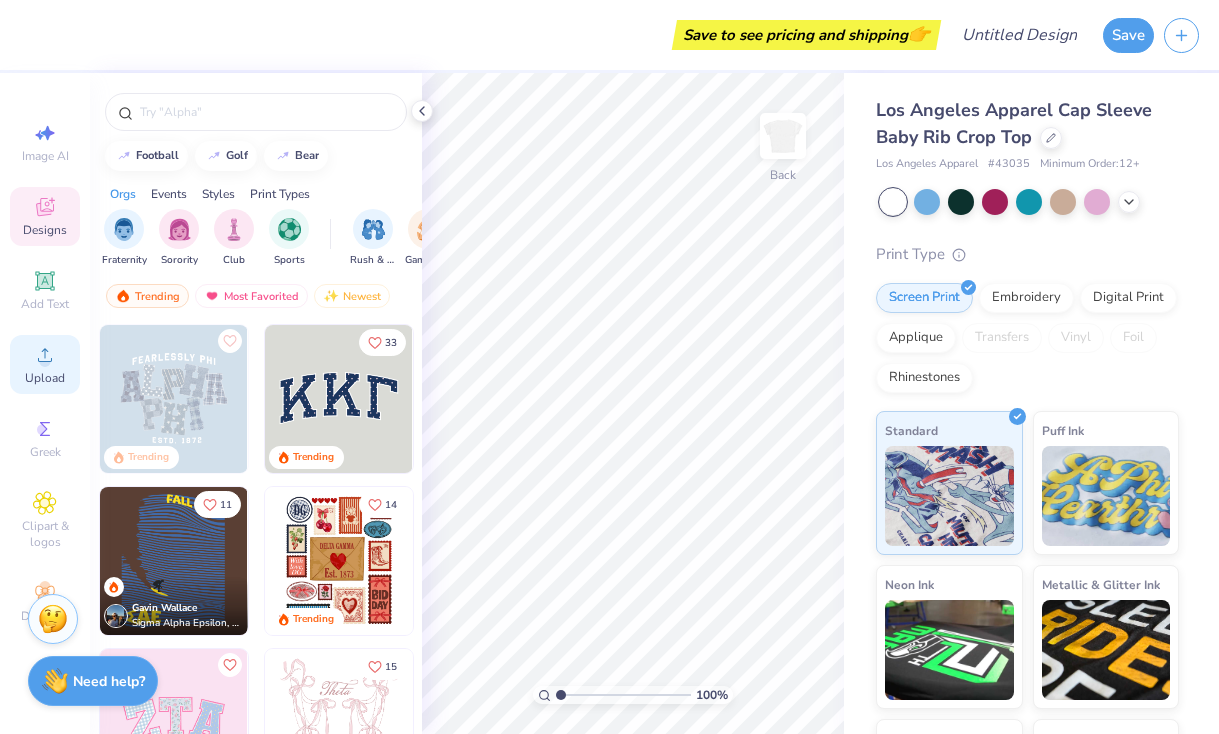click 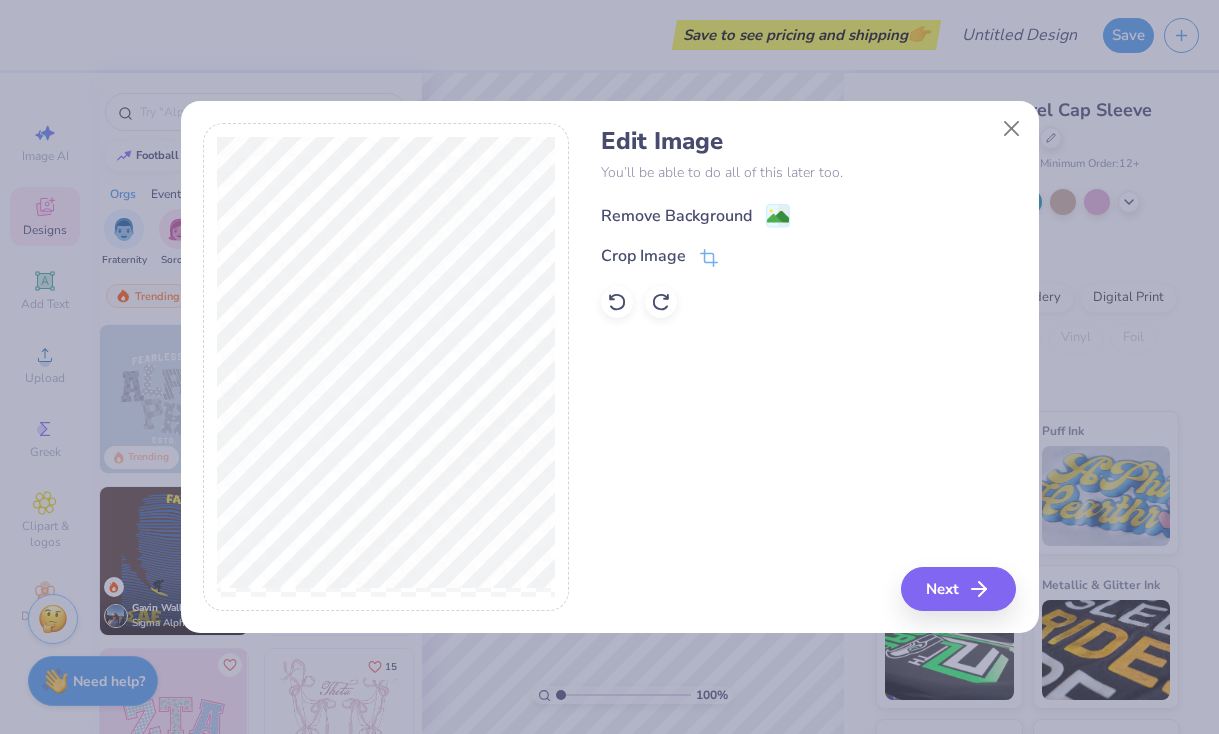 click on "Remove Background" at bounding box center (676, 216) 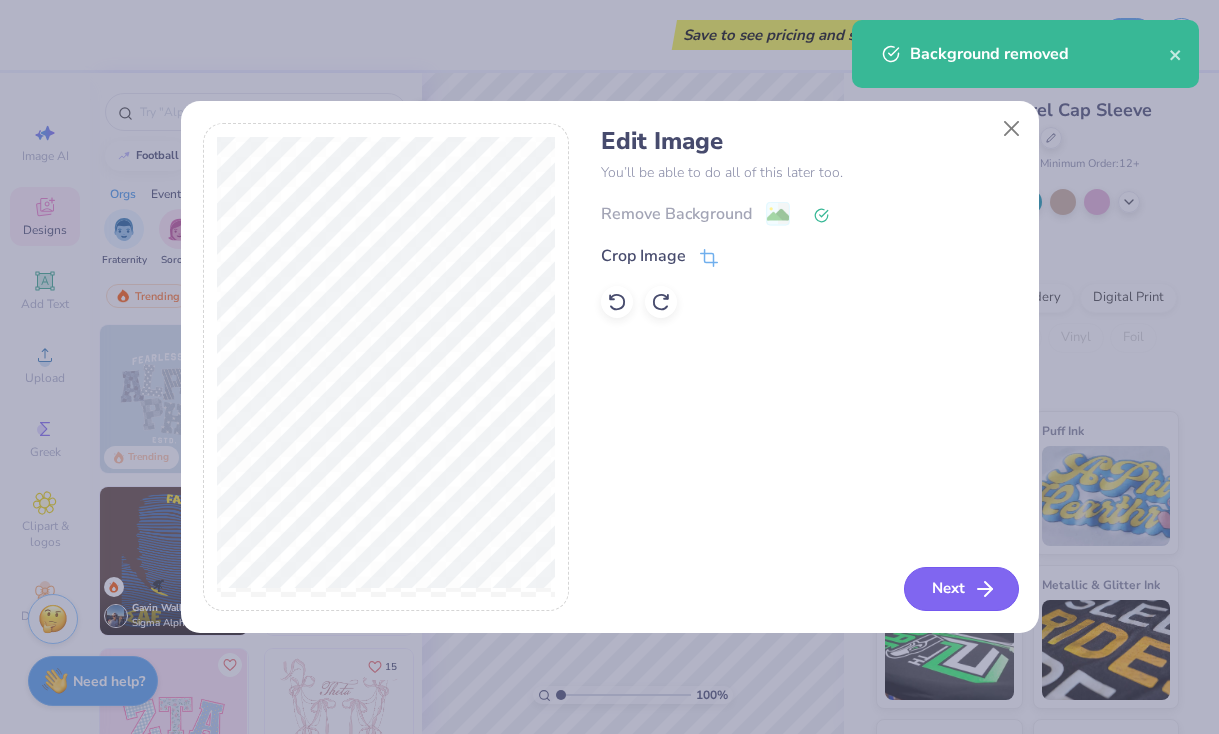 click on "Next" at bounding box center (961, 589) 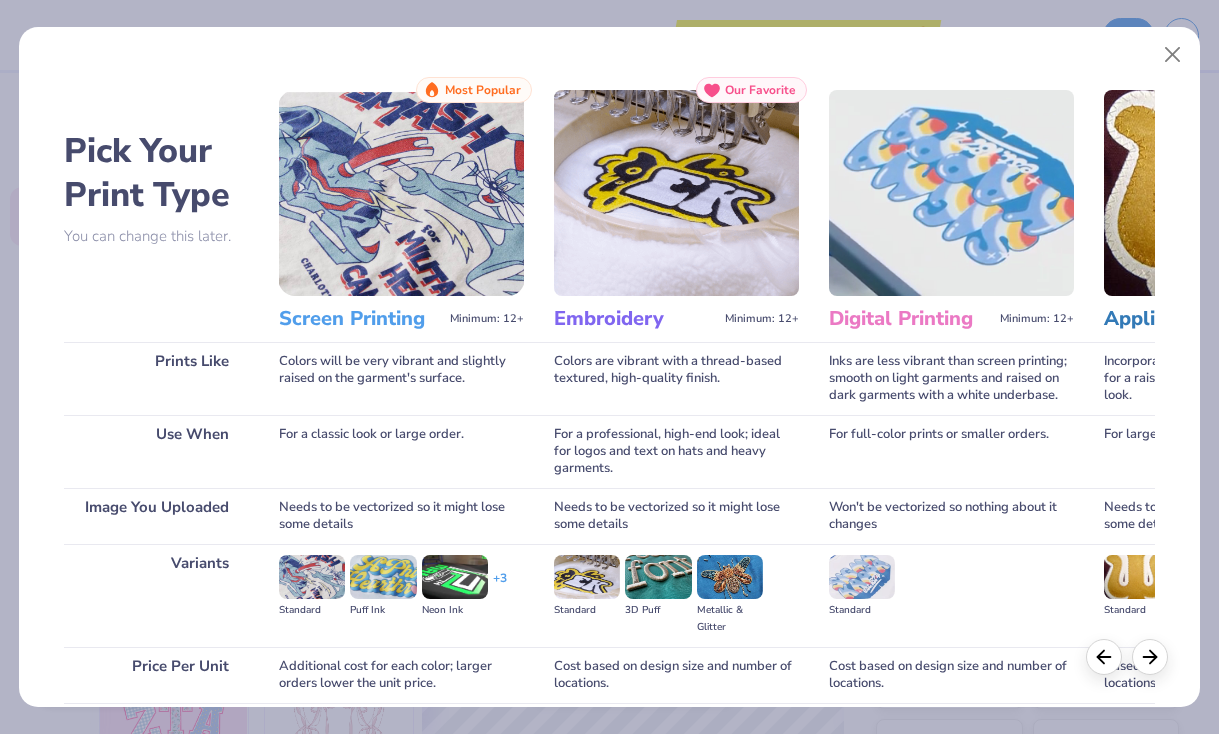 scroll, scrollTop: 163, scrollLeft: 0, axis: vertical 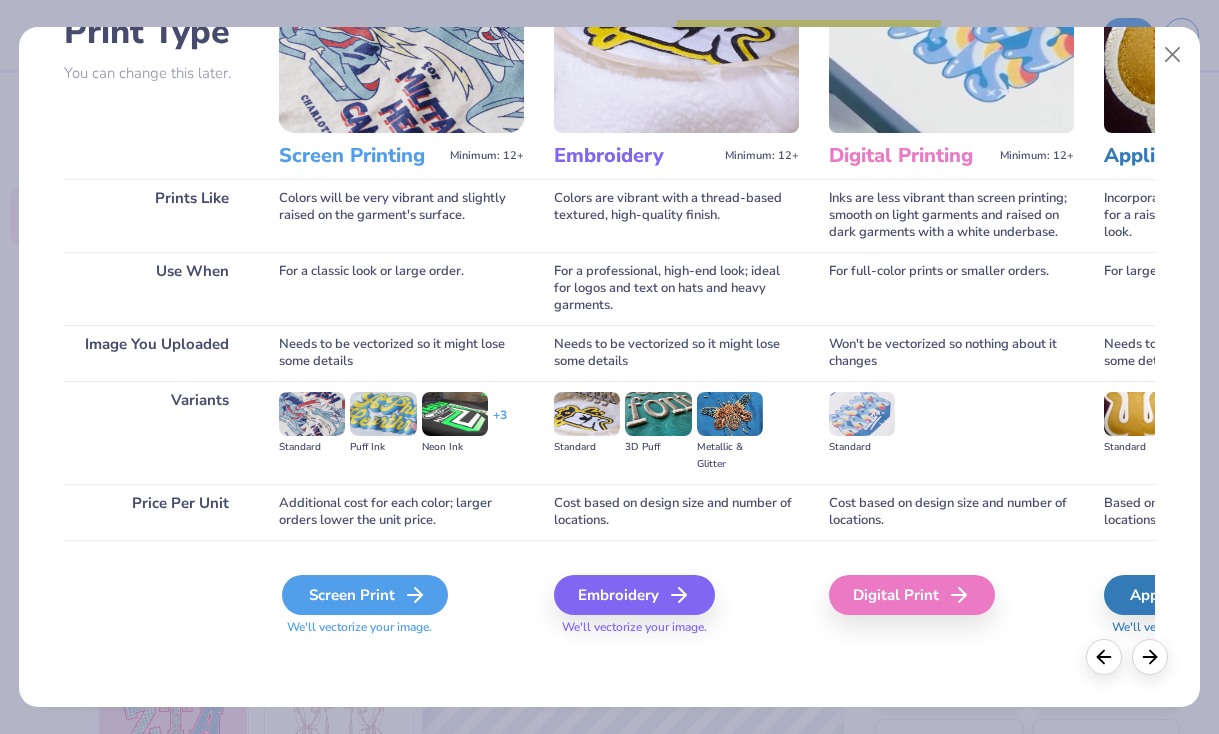 click on "Screen Print" at bounding box center [365, 595] 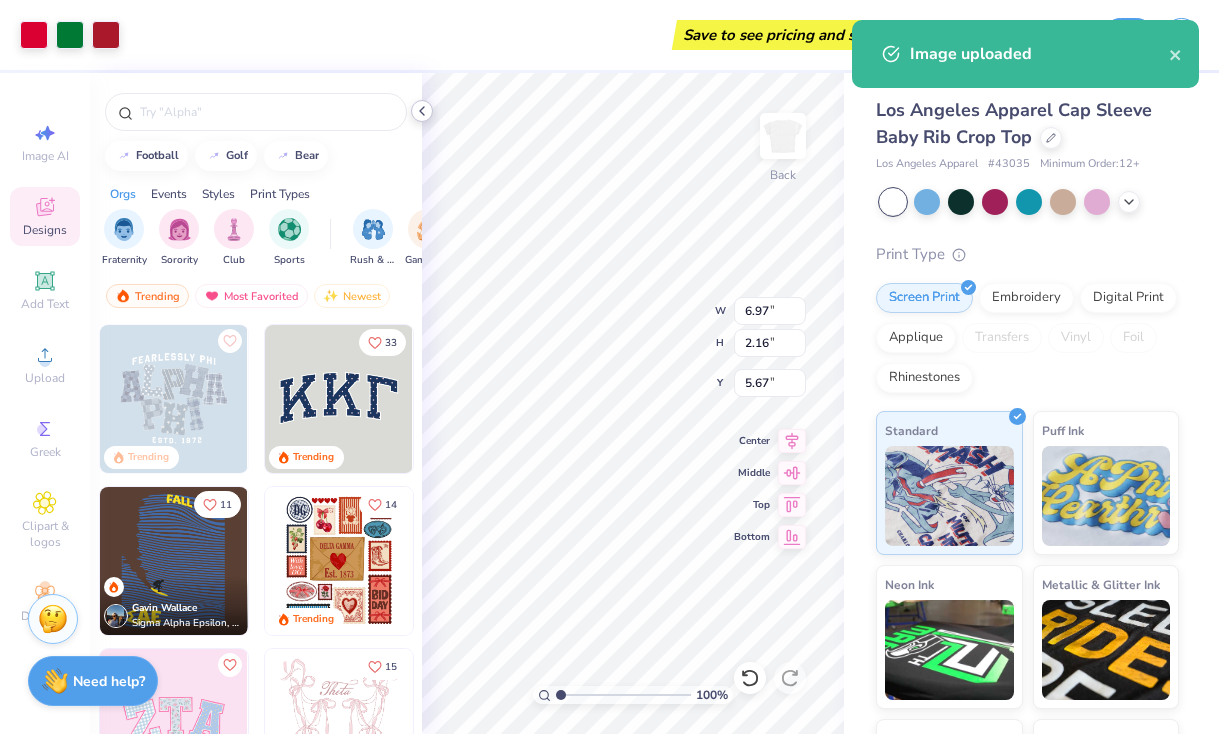 click 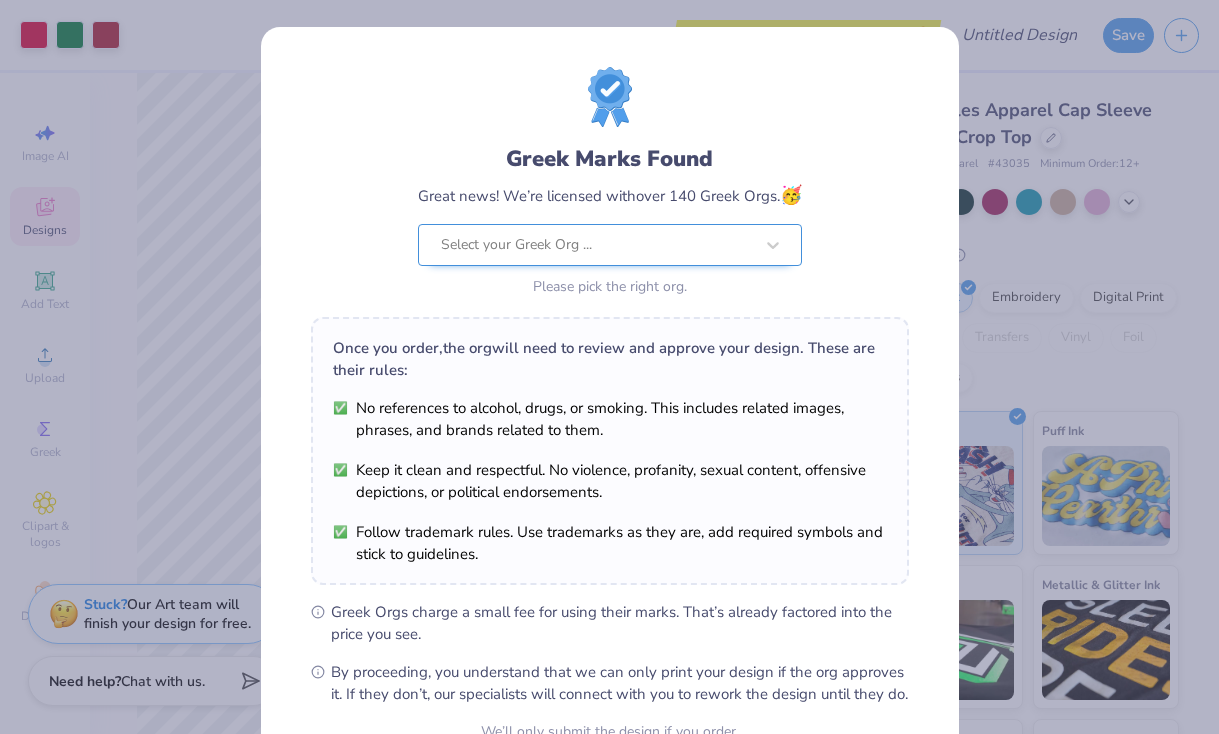 click at bounding box center [597, 245] 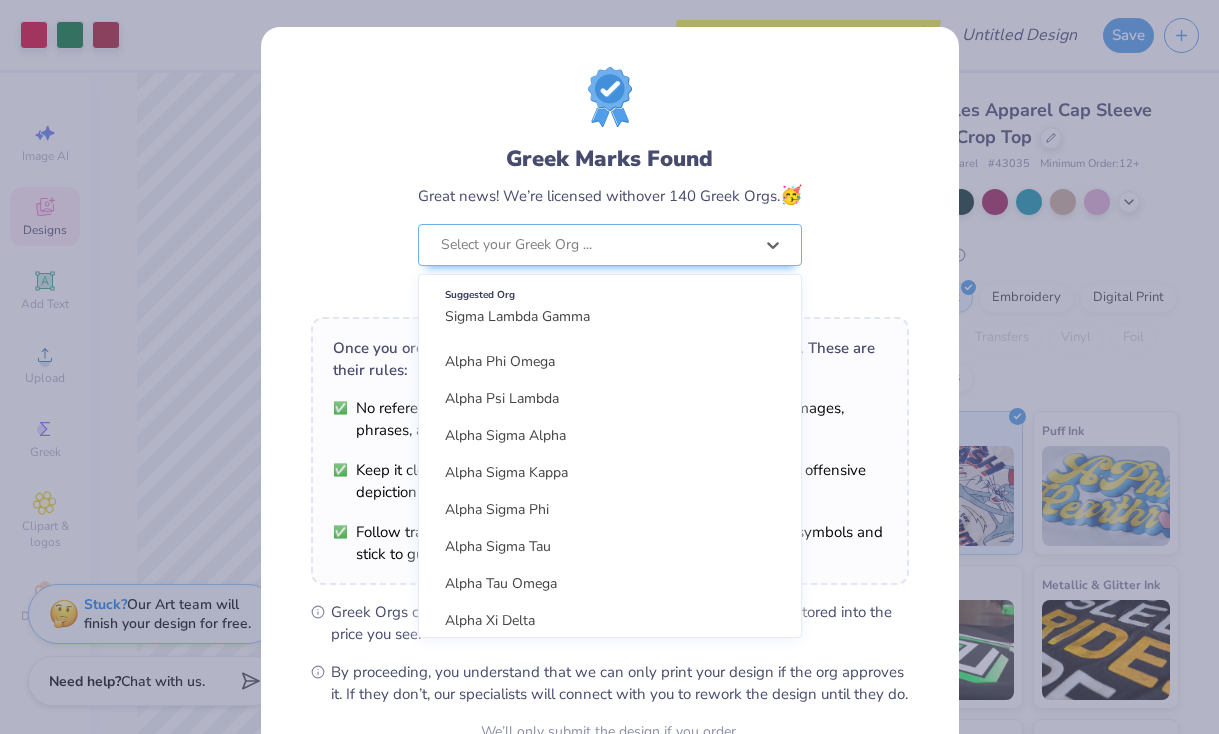 scroll, scrollTop: 823, scrollLeft: 0, axis: vertical 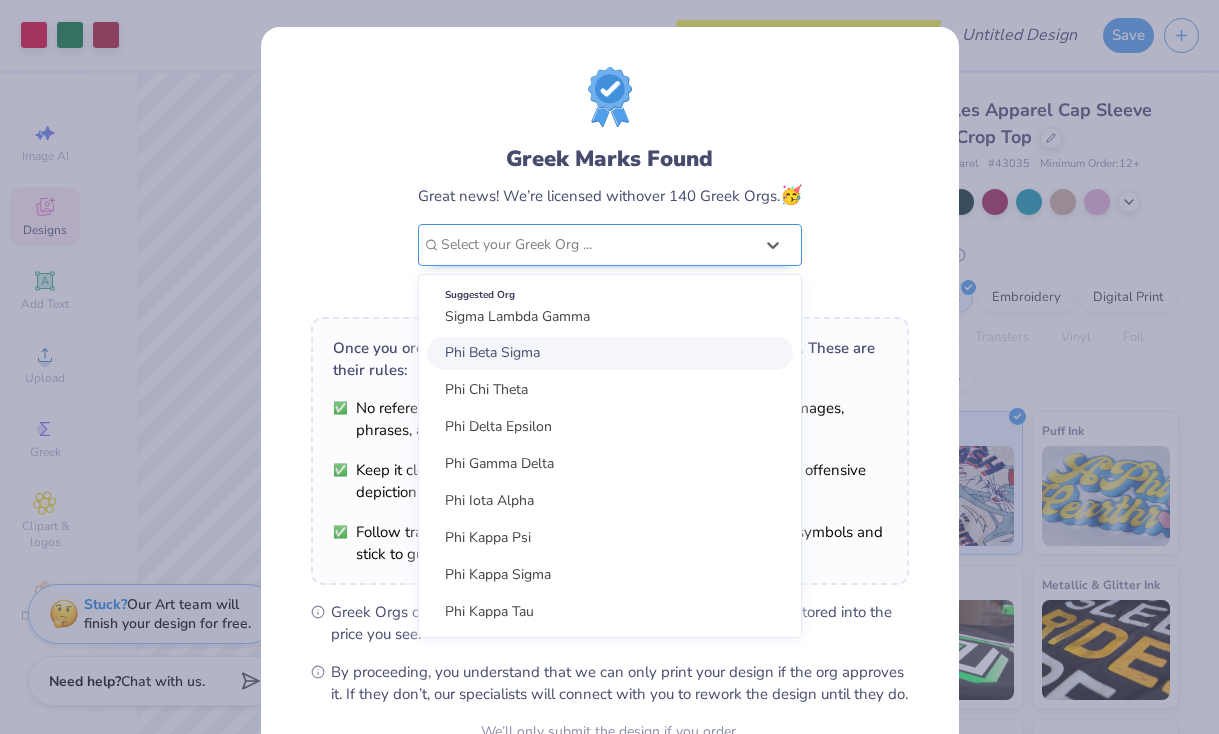 click at bounding box center [597, 245] 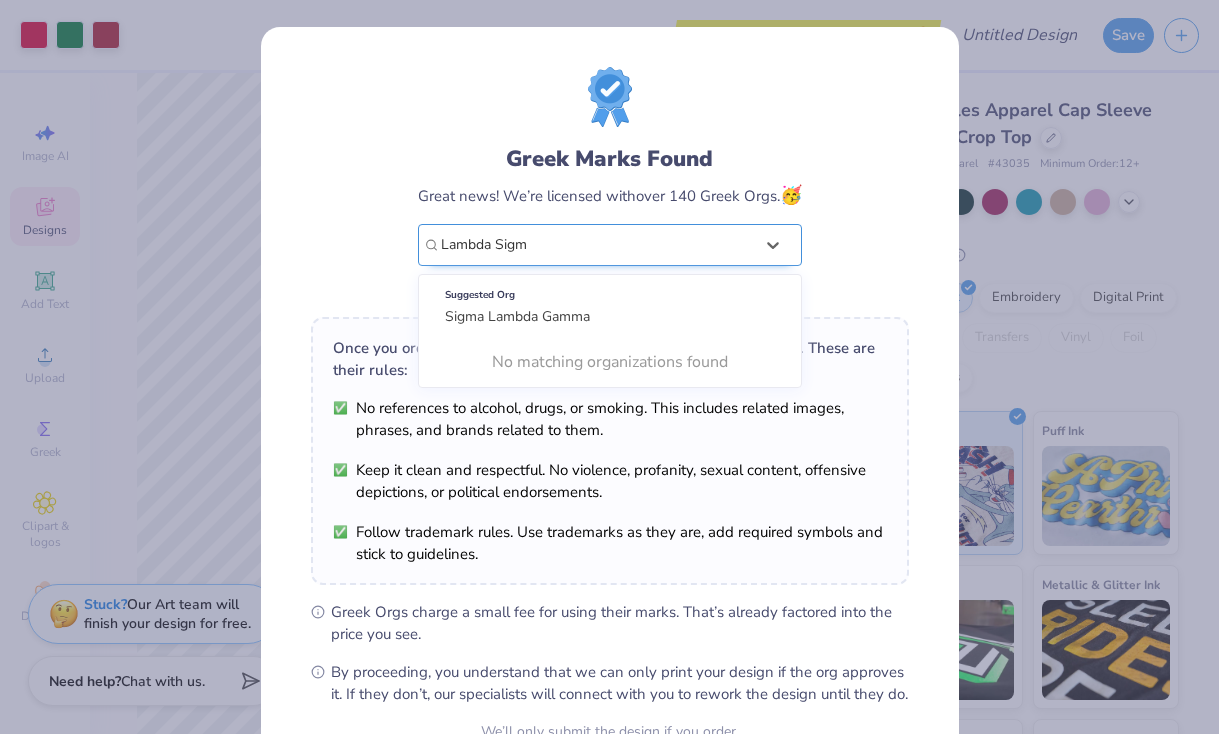 type on "Lambda Sigma" 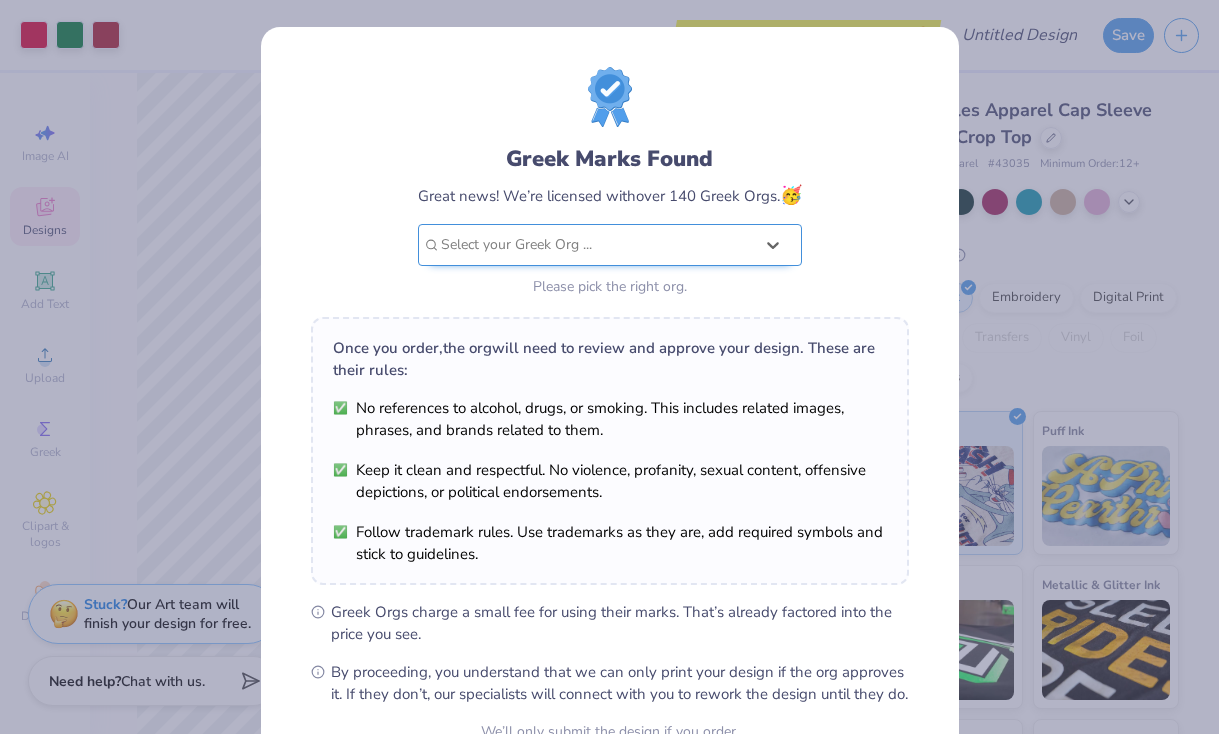 drag, startPoint x: 558, startPoint y: 245, endPoint x: 460, endPoint y: 245, distance: 98 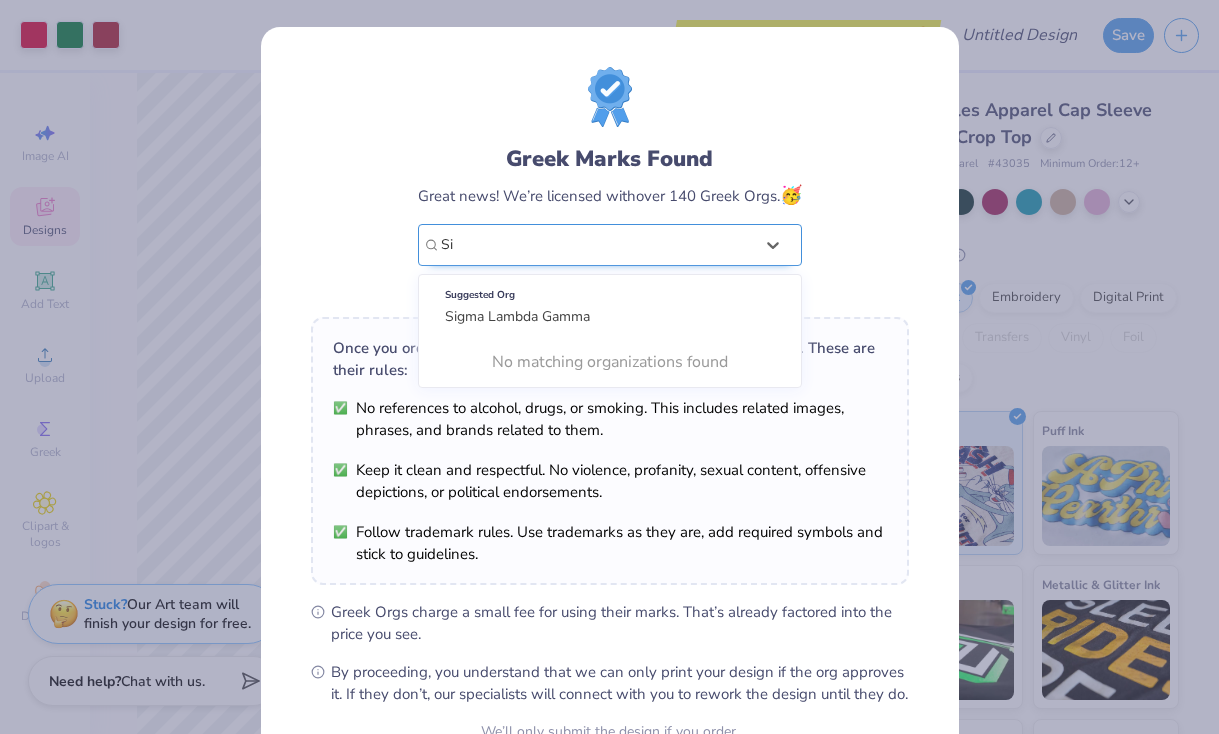 type on "S" 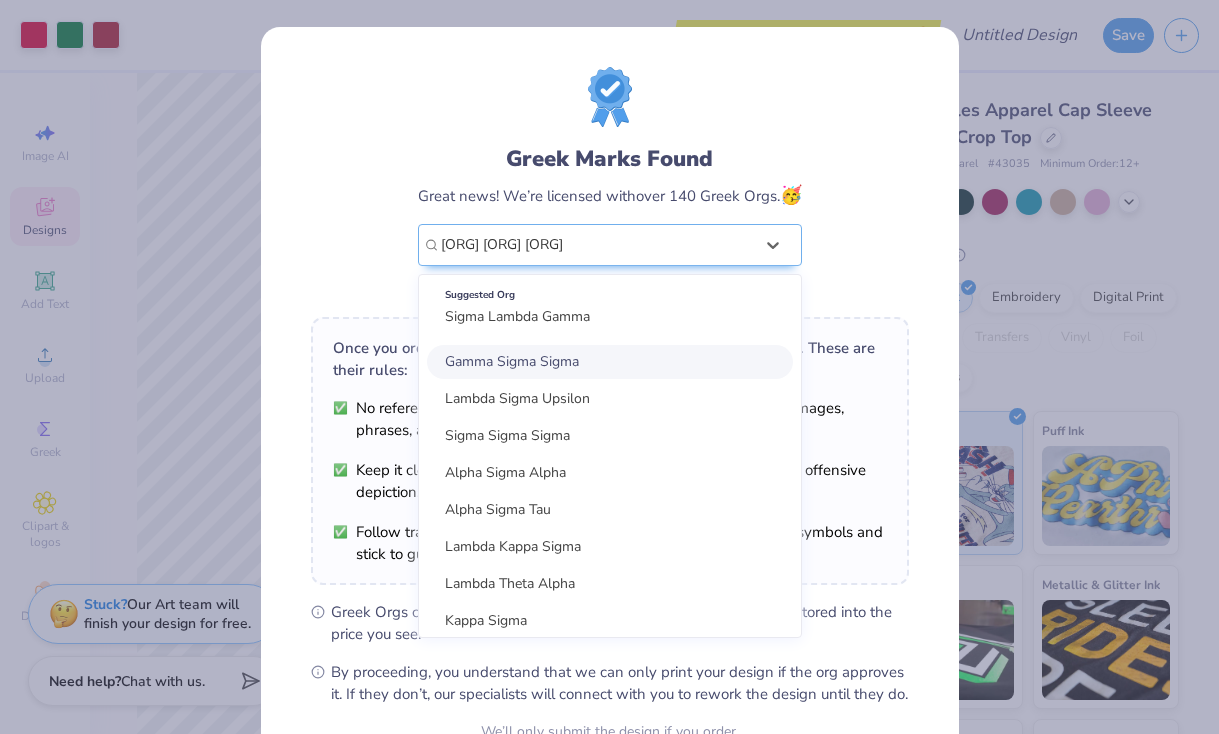 type on "Lambda SIgma Gamma" 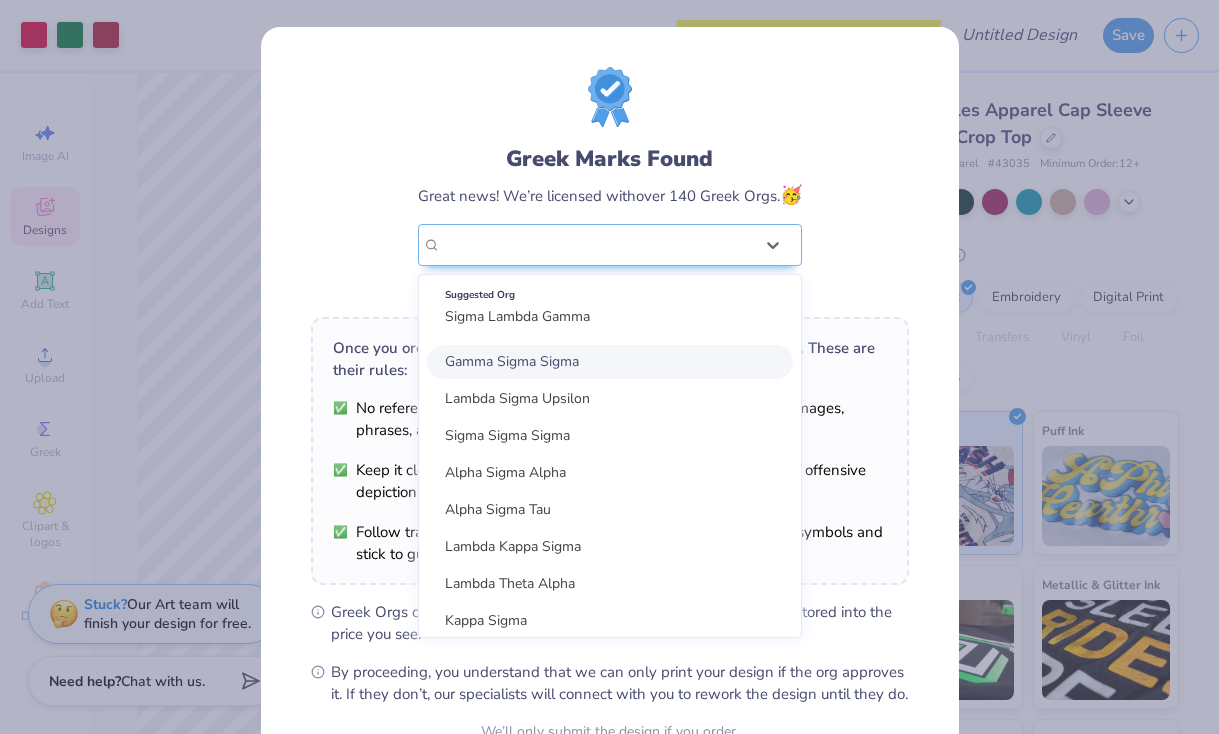 click on "Greek Marks Found Great news! We’re licensed with  over 140 Greek Orgs. 🥳 option  focused, 1 of 30. 30 results available for search term Lambda SIgma Gamma. Use Up and Down to choose options, press Enter to select the currently focused option, press Escape to exit the menu, press Tab to select the option and exit the menu. Suggested Org Sigma Lambda Gamma Gamma Sigma Sigma Lambda Sigma Upsilon Sigma Sigma Sigma Alpha Sigma Alpha Alpha Sigma Tau Lambda Kappa Sigma Lambda Theta Alpha Kappa Sigma Alpha Sigma Kappa Delta Gamma Sigma Lambda Gamma Kappa Kappa Gamma Sigma Kappa Lambda Alpha Upsilon Alpha Sigma Phi Sigma Tau Gamma Alpha Gamma Rho Phi Sigma Sigma Lambda Theta Phi Delta Sigma Phi Lambda Phi Epsilon Delta Sigma Pi alpha phi gamma Kappa Beta Gamma Lambda Pi Upsilon Phi Sigma Kappa Sigma Sigma Rho Epsilon Sigma Alpha Chi Sigma Tau Mu sigma Upsilon Please pick the right org. Once you order,  the org  will need to review and approve your design. These are their rules: I Understand! No  Greek" at bounding box center (609, 367) 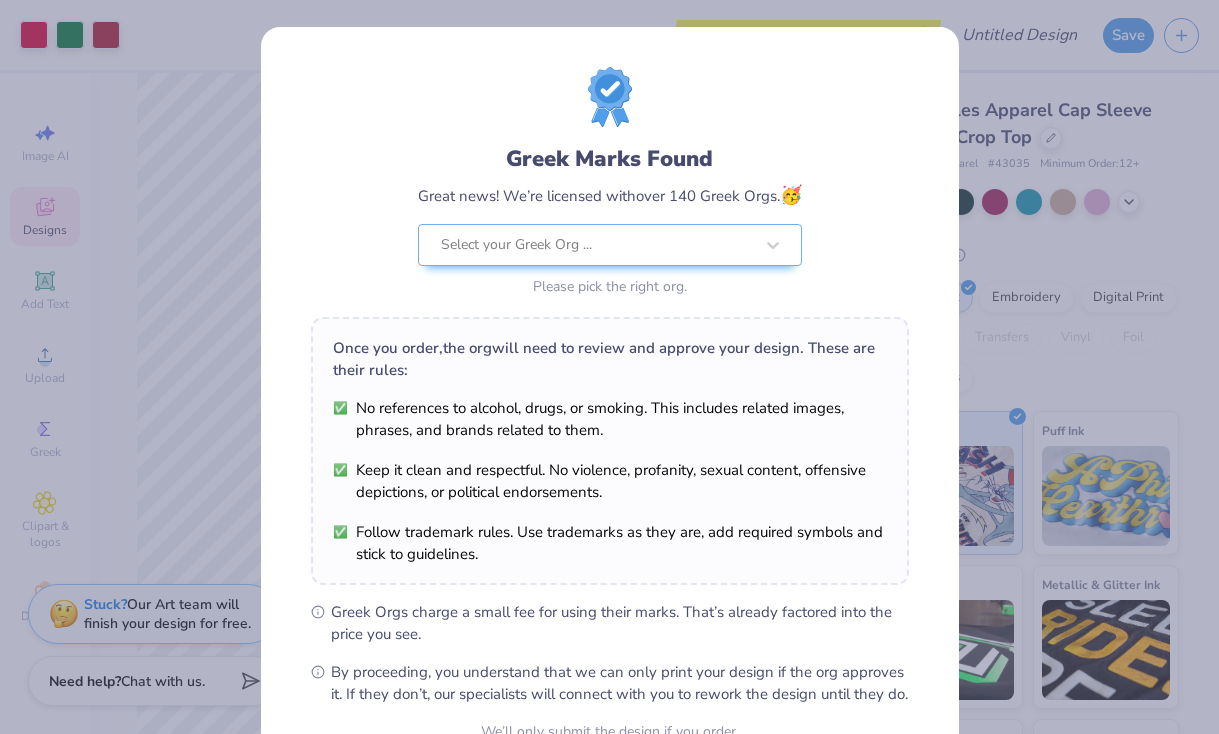 click on "Greek Marks Found Great news! We’re licensed with  over 140 Greek Orgs. 🥳 Select your Greek Org ... Please pick the right org. Once you order,  the org  will need to review and approve your design. These are their rules: No references to alcohol, drugs, or smoking. This includes related images, phrases, and brands related to them. Keep it clean and respectful. No violence, profanity, sexual content, offensive depictions, or political endorsements. Follow trademark rules. Use trademarks as they are, add required symbols and stick to guidelines. Greek Orgs charge a small fee for using their marks. That’s already factored into the price you see. By proceeding, you understand that we can only print your design if the org approves it. If they don’t, our specialists will connect with you to rework the design until they do. We’ll only submit the design if you order. I Understand! No  Greek  marks in your design?" at bounding box center [609, 367] 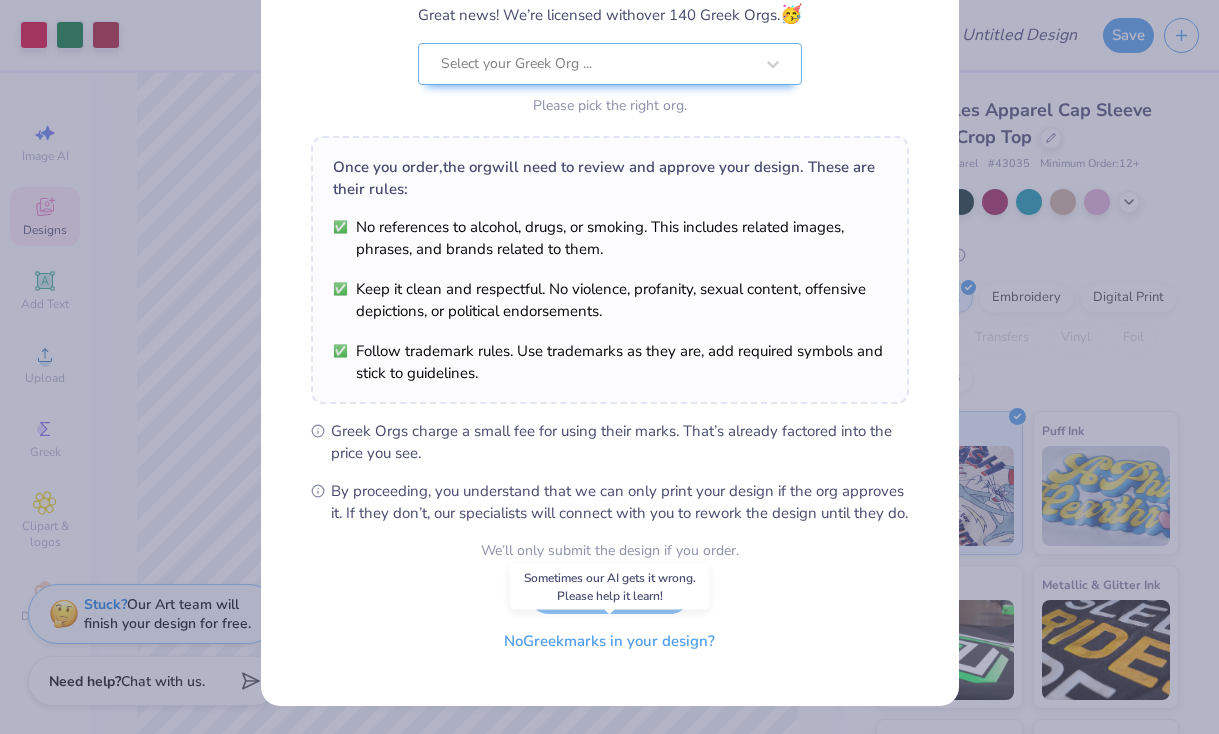 click on "No  Greek  marks in your design?" at bounding box center [609, 641] 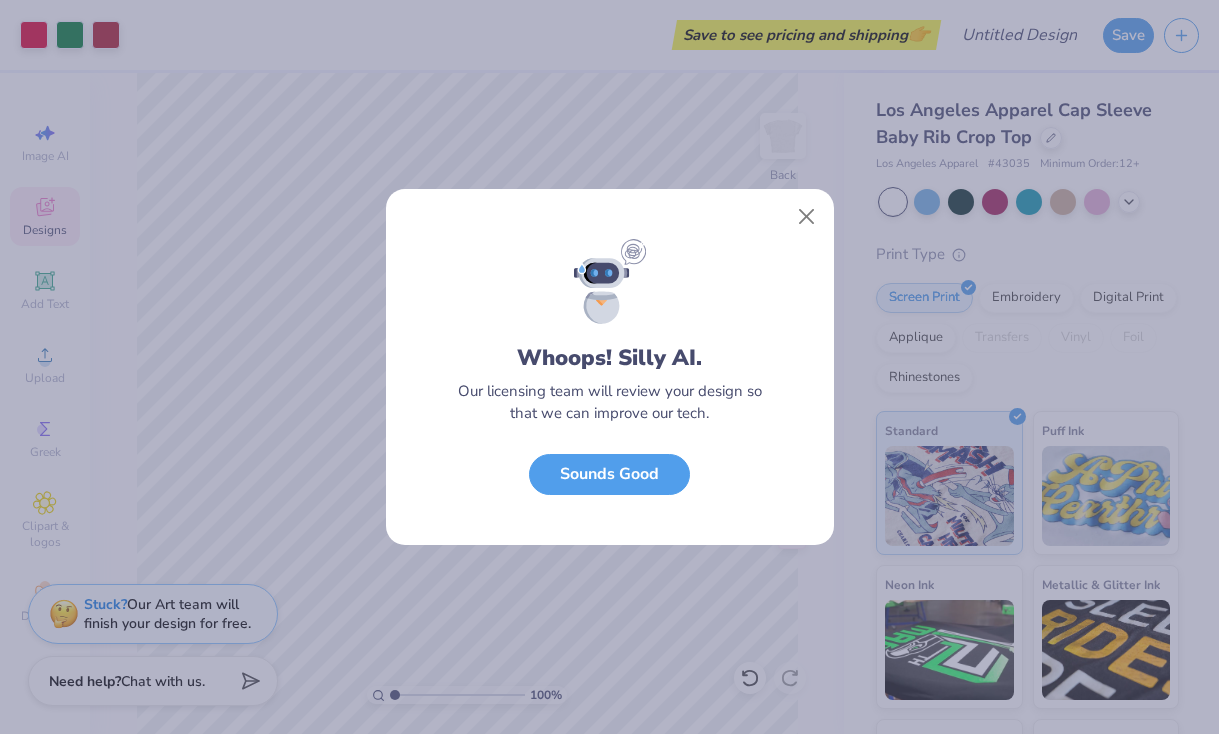 scroll, scrollTop: 0, scrollLeft: 0, axis: both 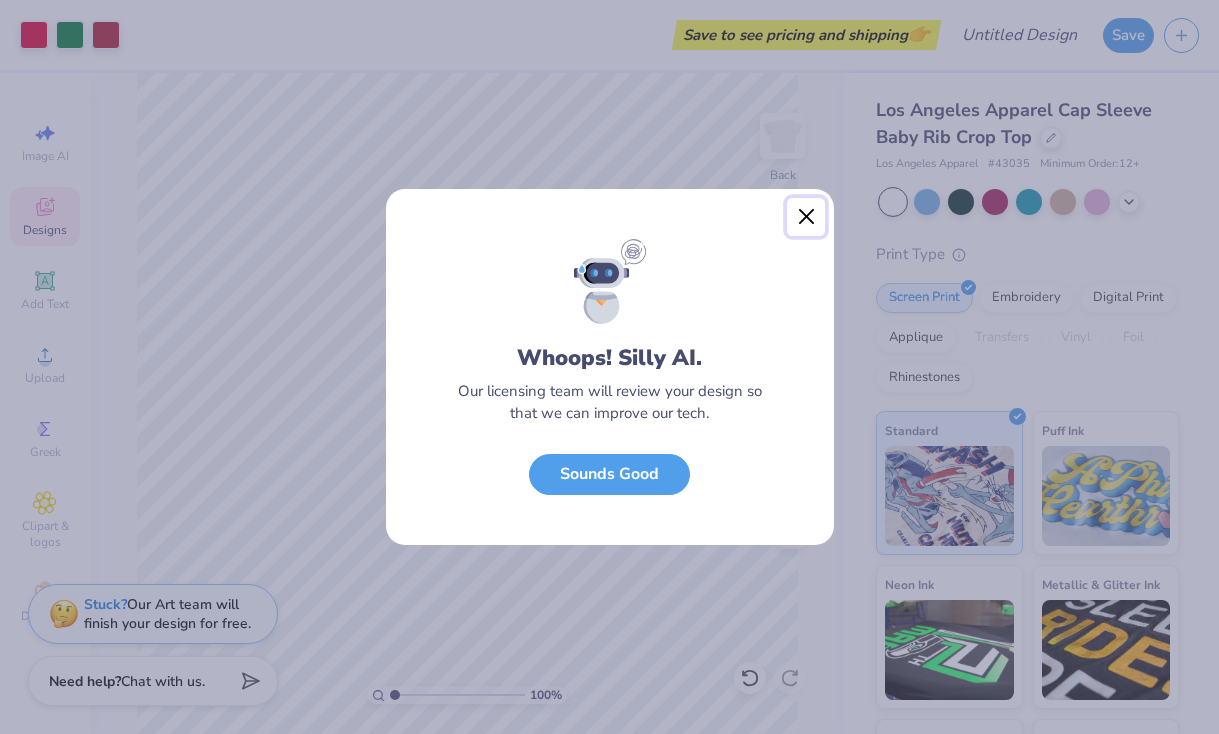 click at bounding box center (806, 217) 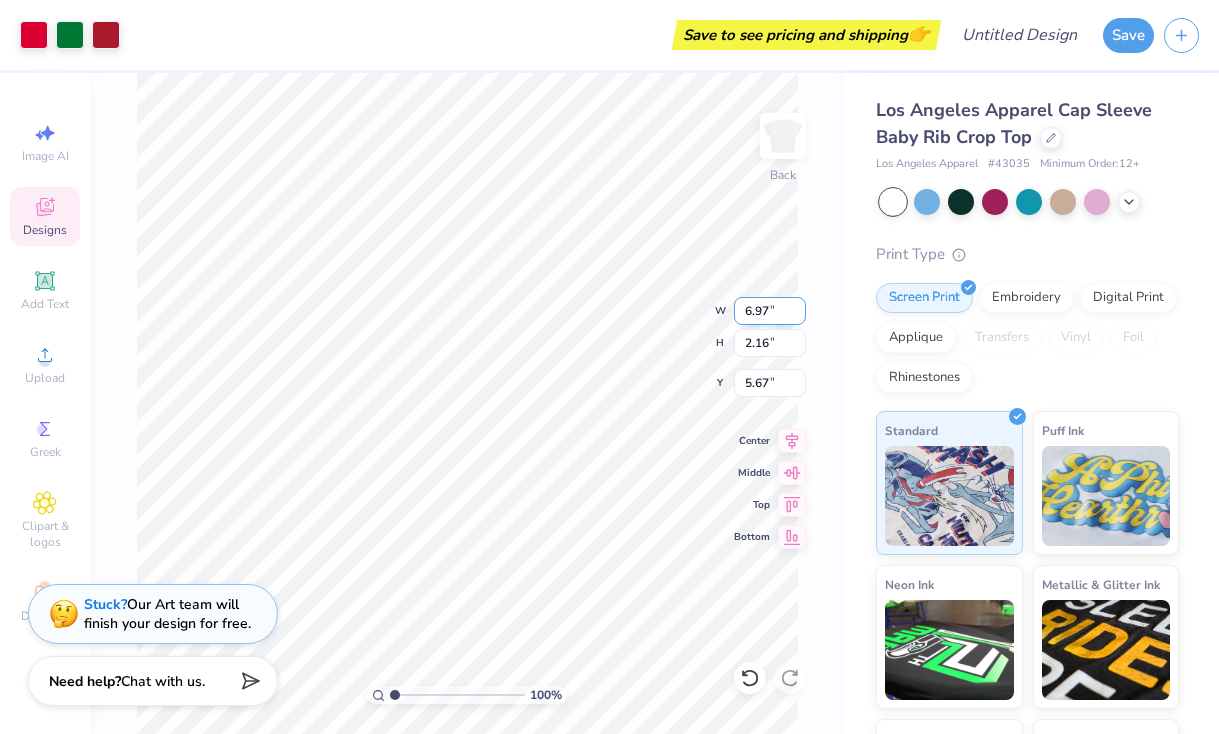type on "2.48" 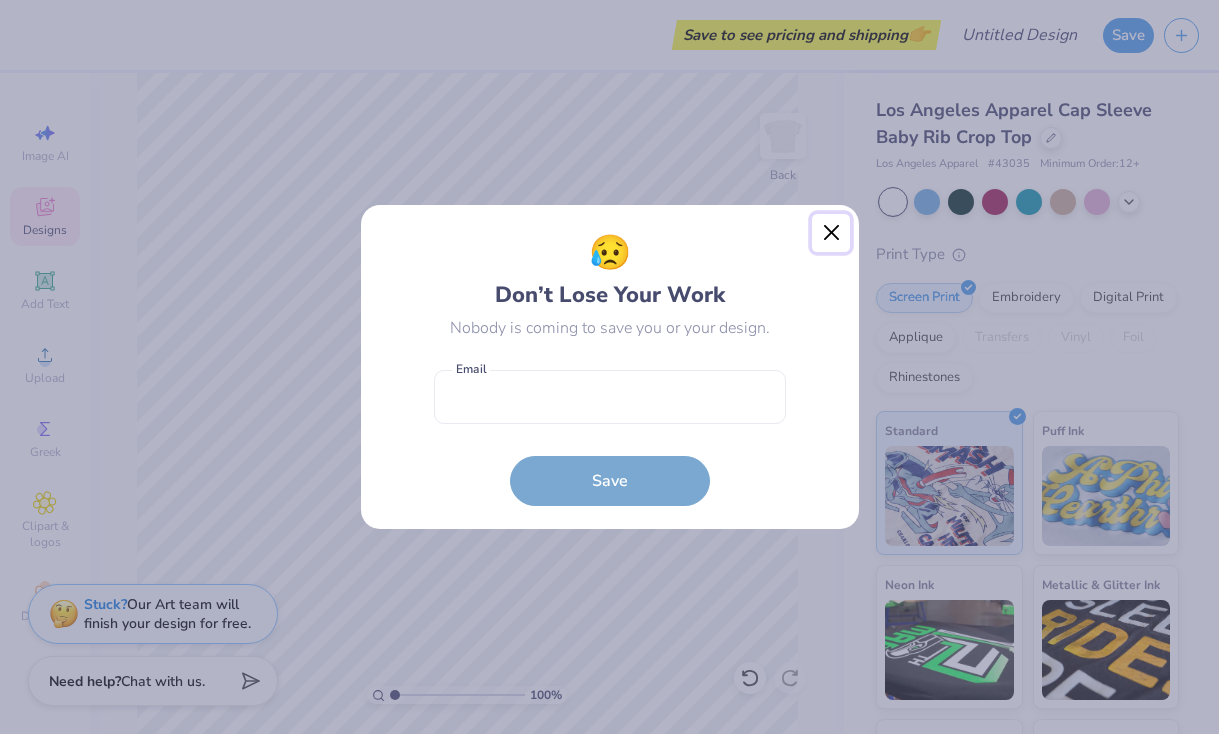 click at bounding box center [831, 233] 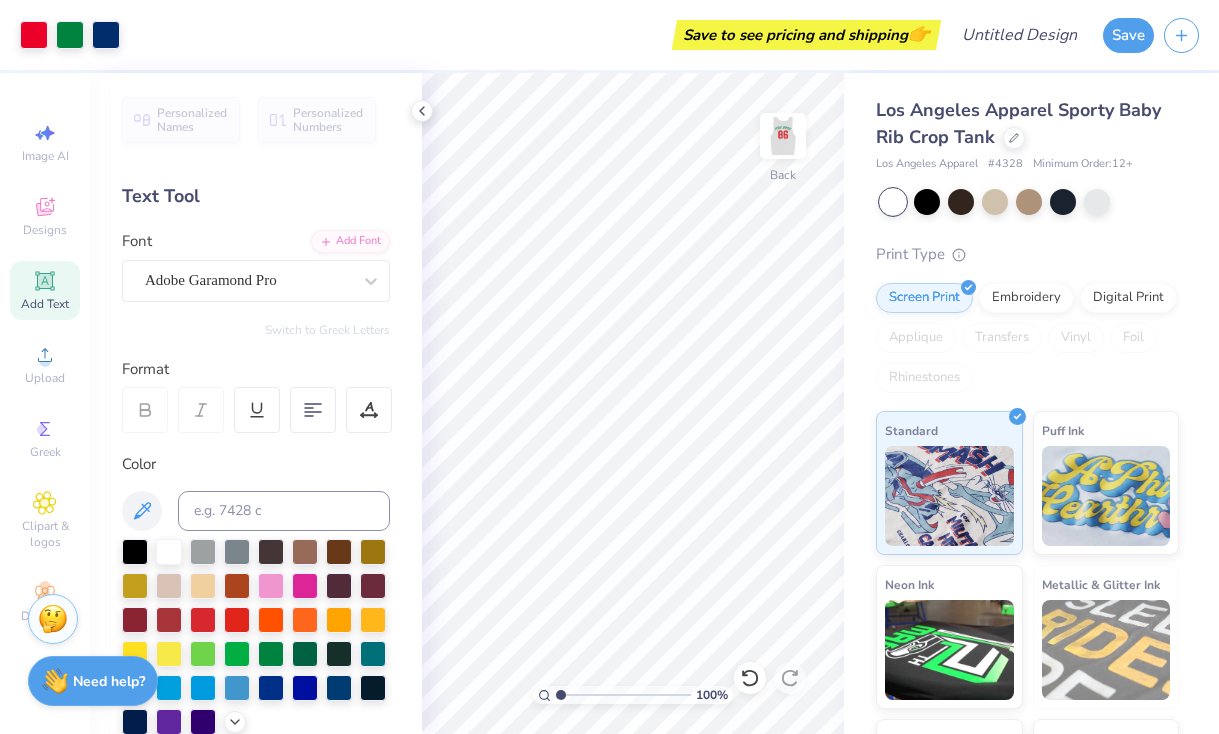 scroll, scrollTop: 0, scrollLeft: 0, axis: both 